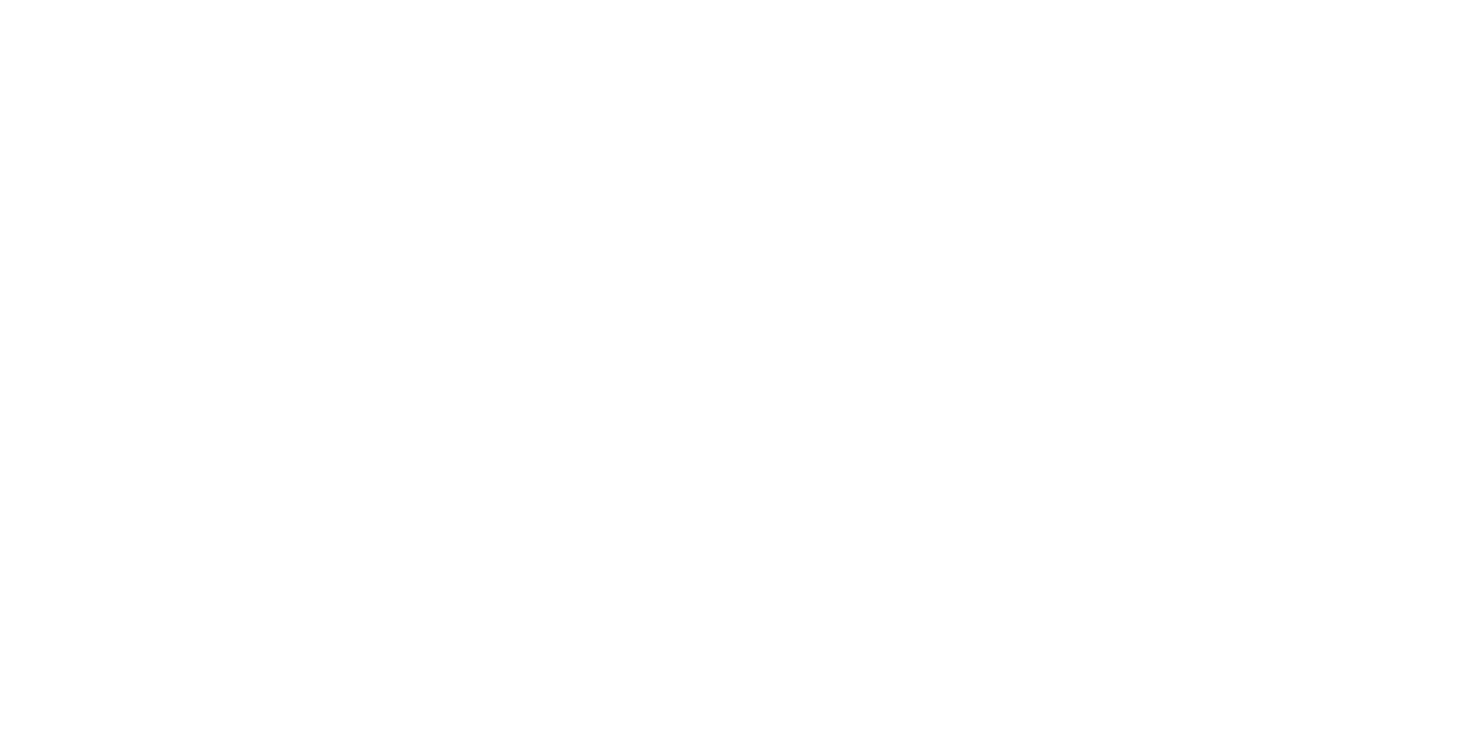 scroll, scrollTop: 0, scrollLeft: 0, axis: both 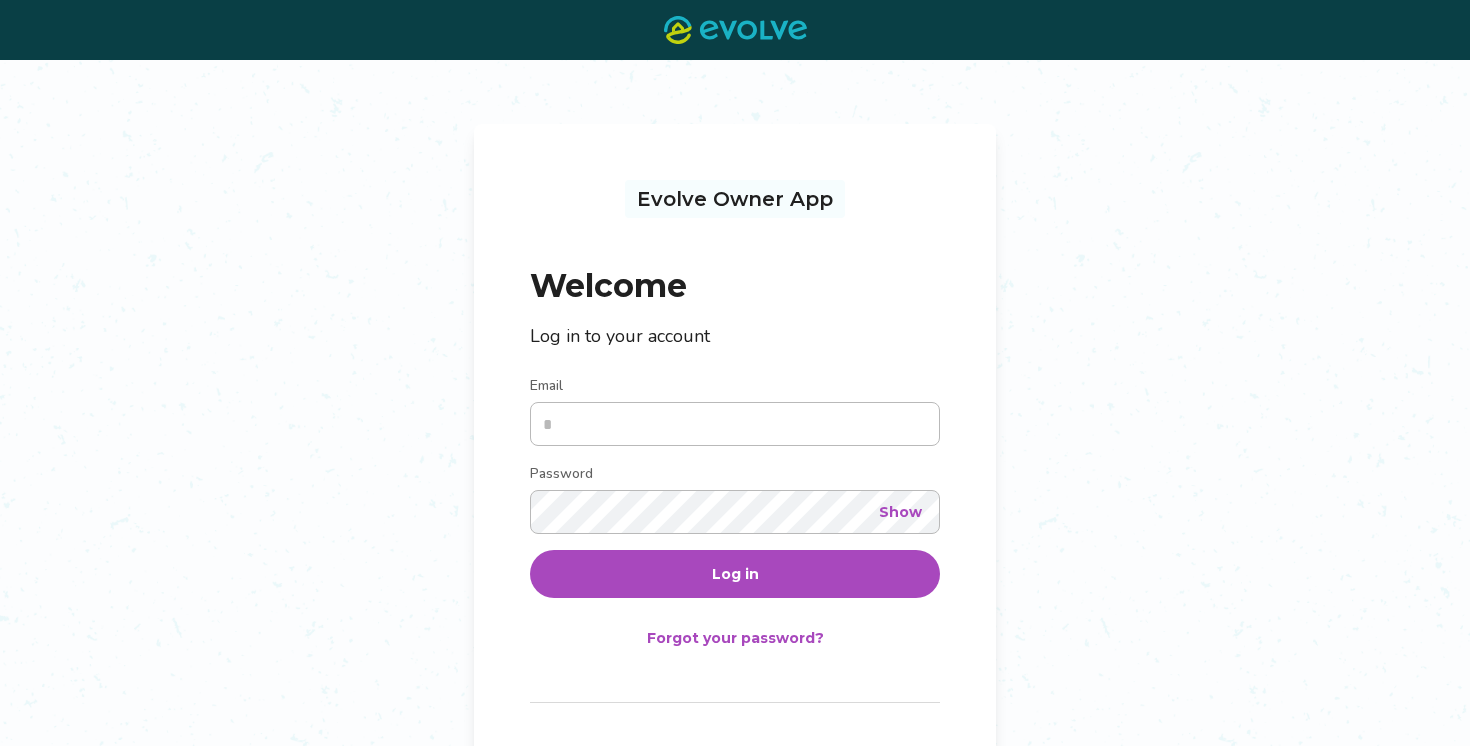 click on "Email" at bounding box center [735, 424] 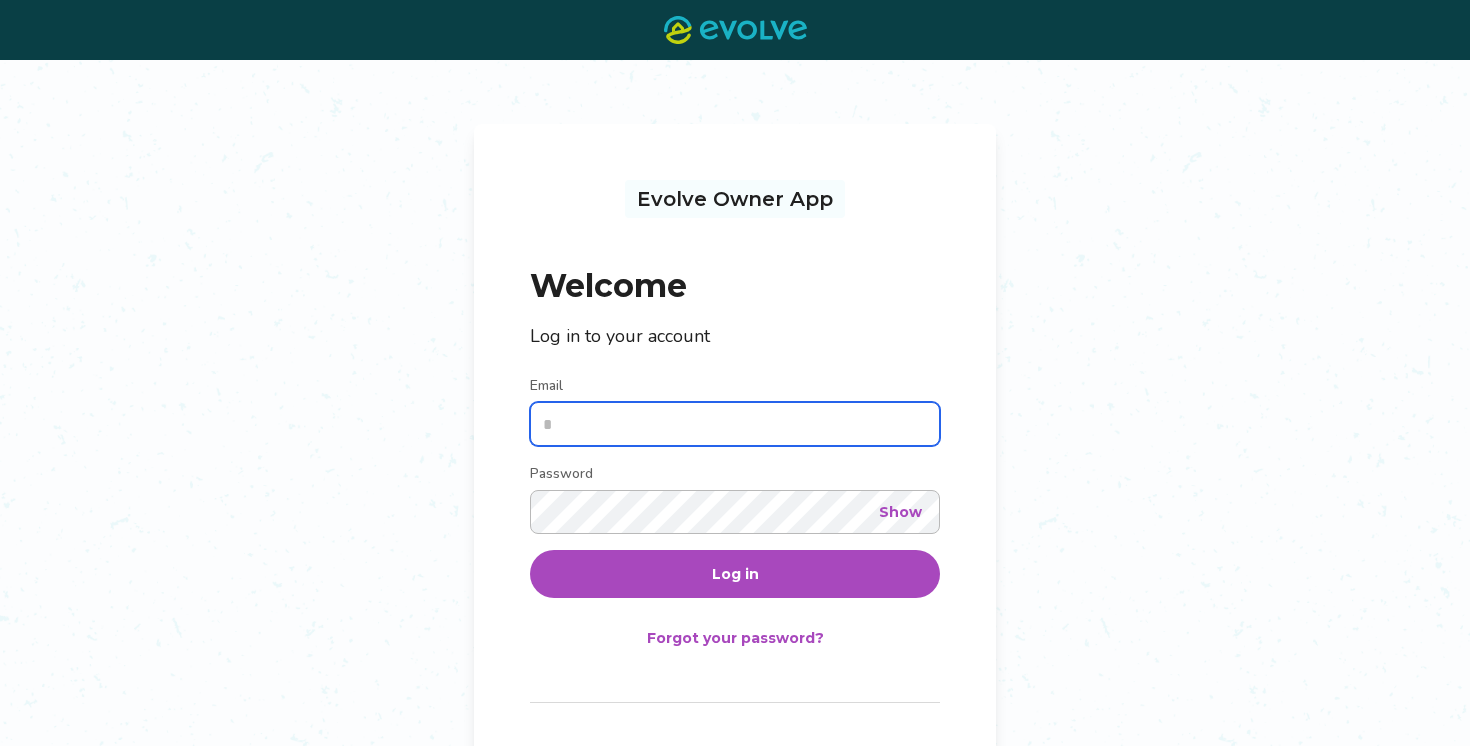 type on "**********" 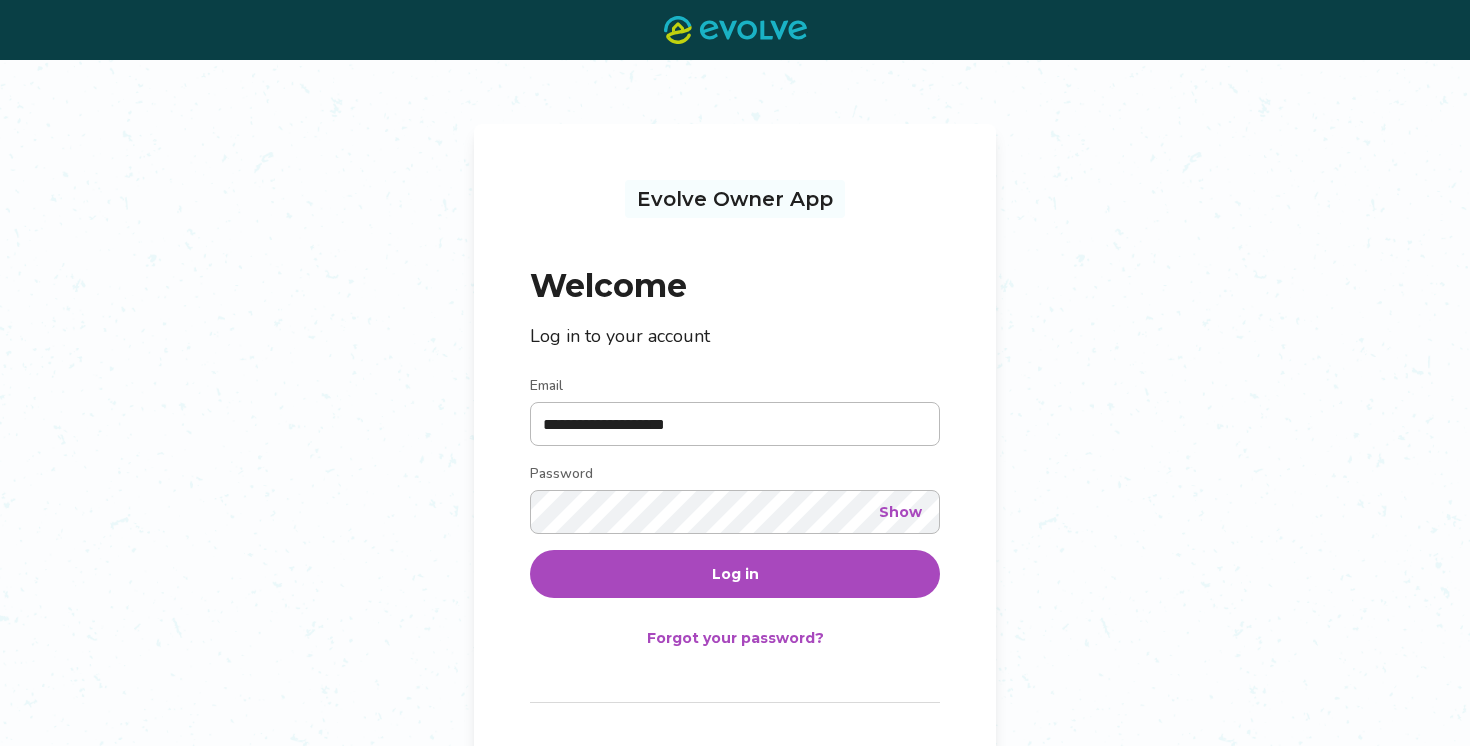 click on "Log in" at bounding box center (735, 574) 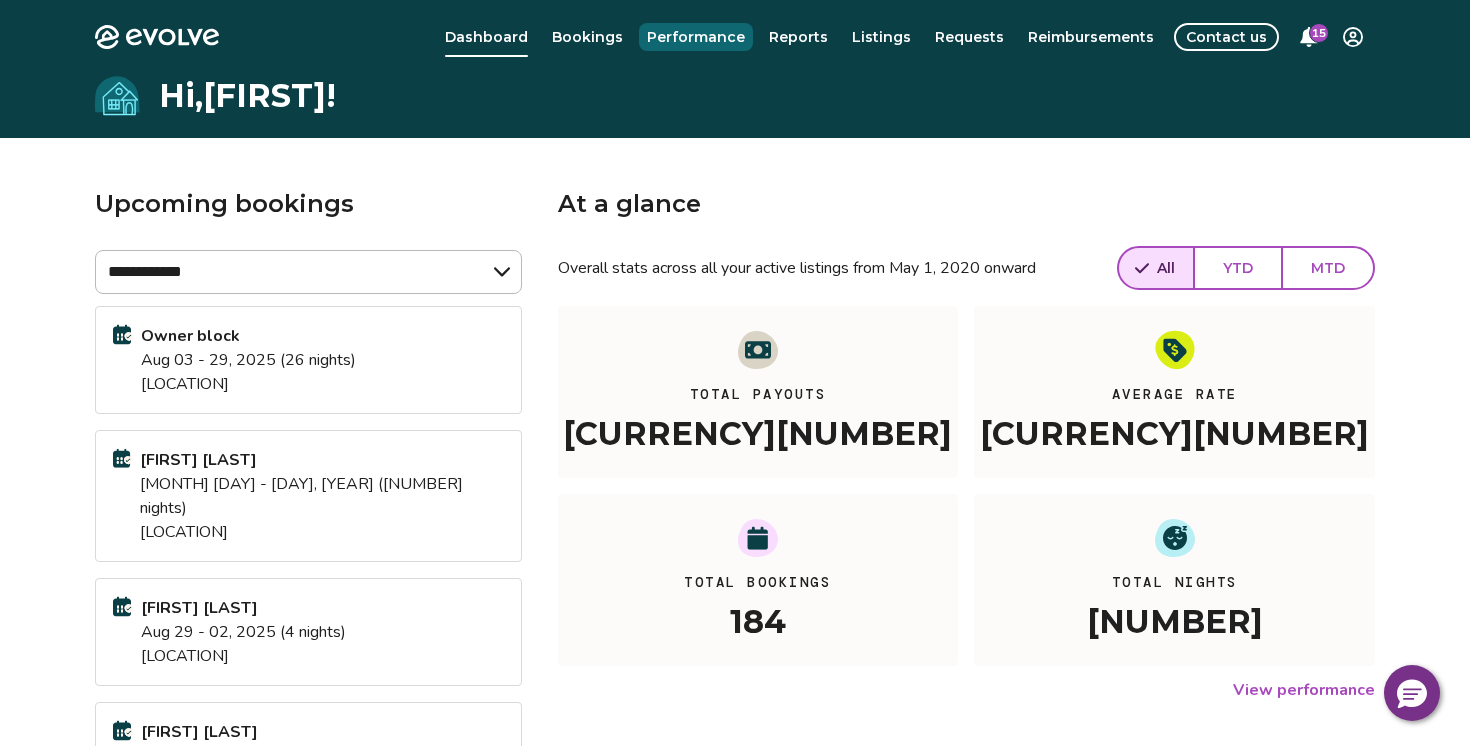 click on "Performance" at bounding box center [696, 37] 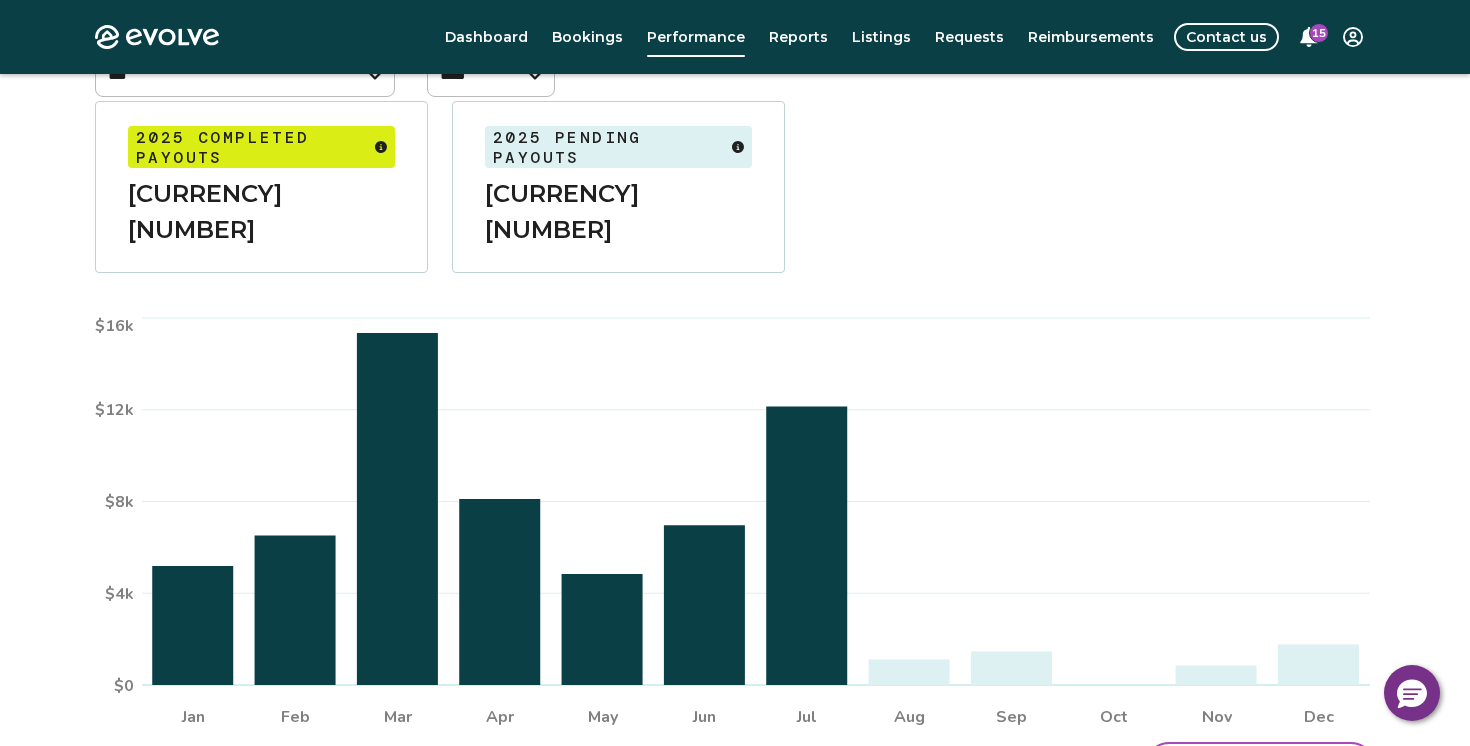 scroll, scrollTop: 231, scrollLeft: 0, axis: vertical 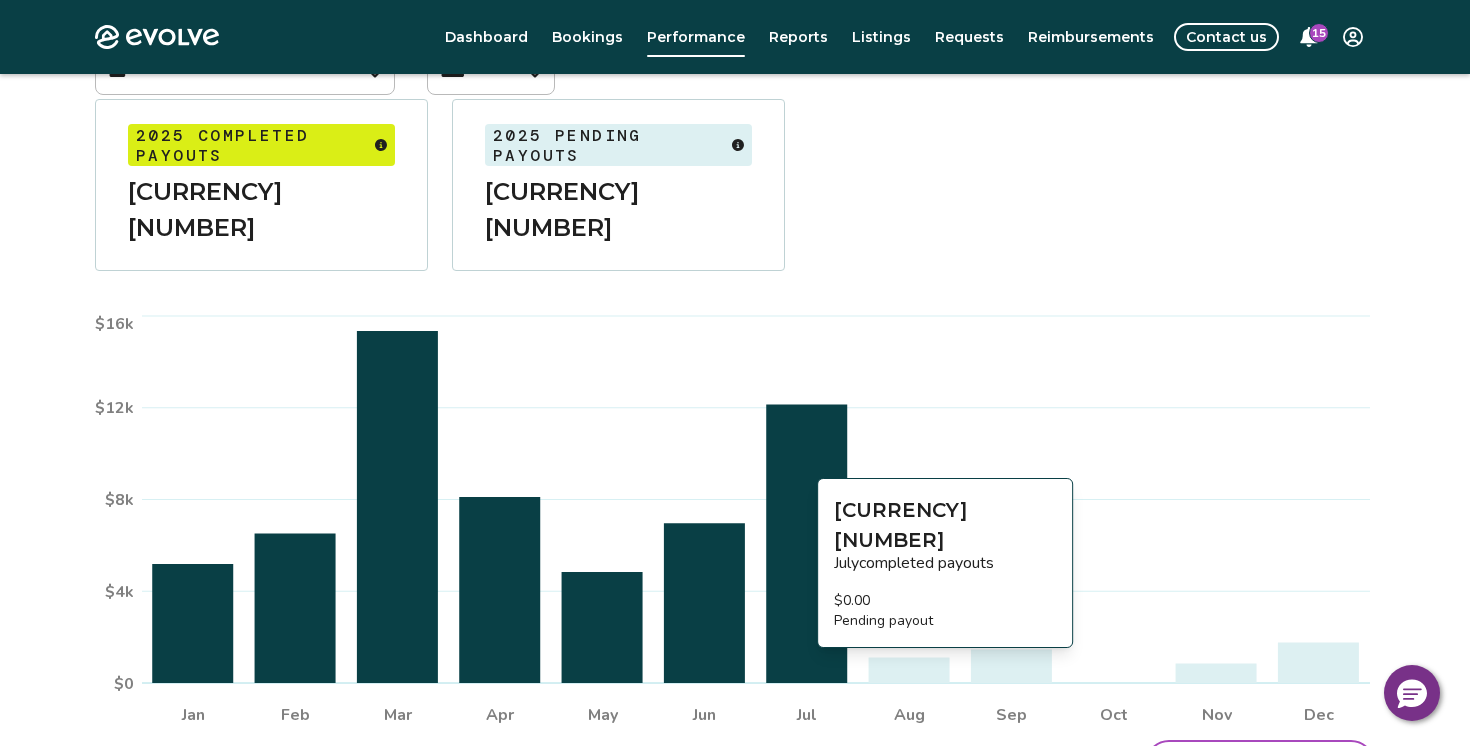 click 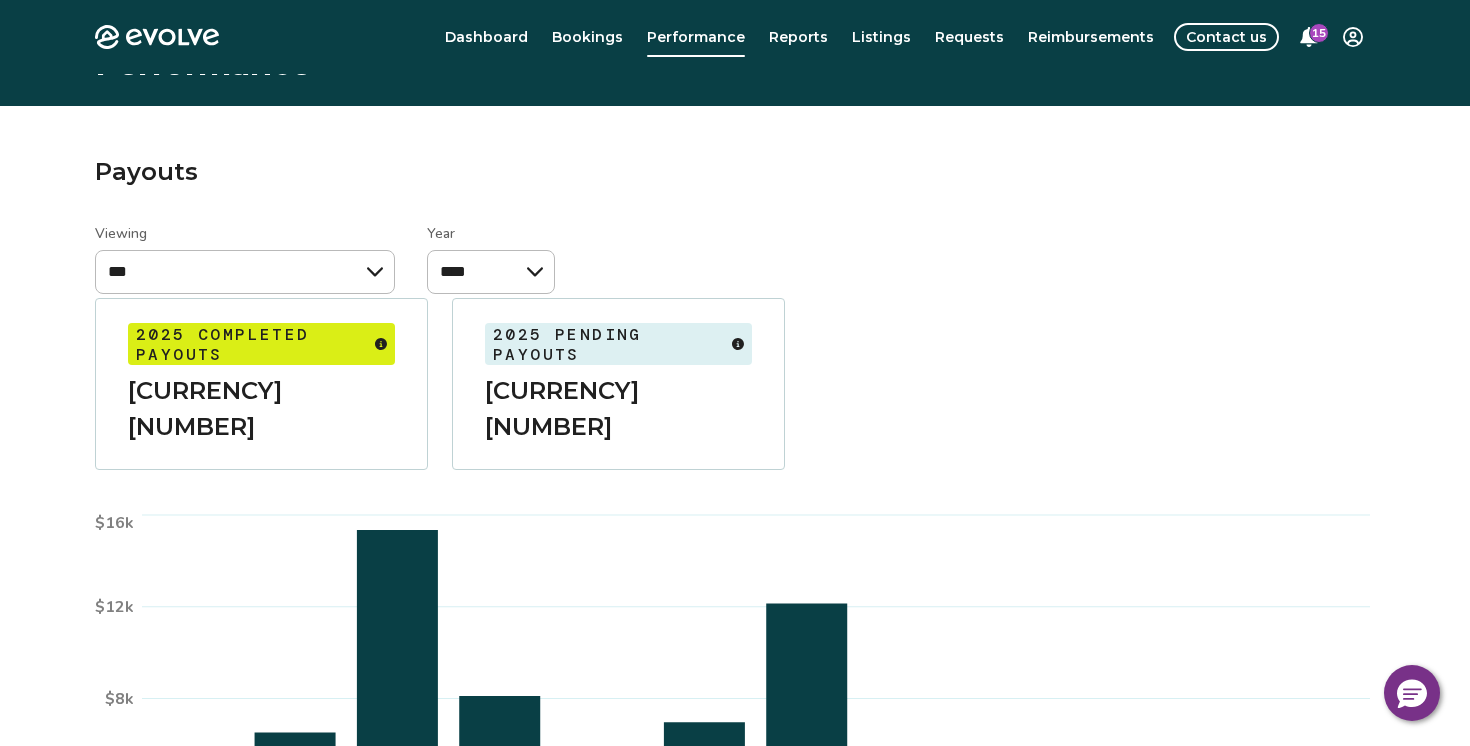 scroll, scrollTop: 0, scrollLeft: 0, axis: both 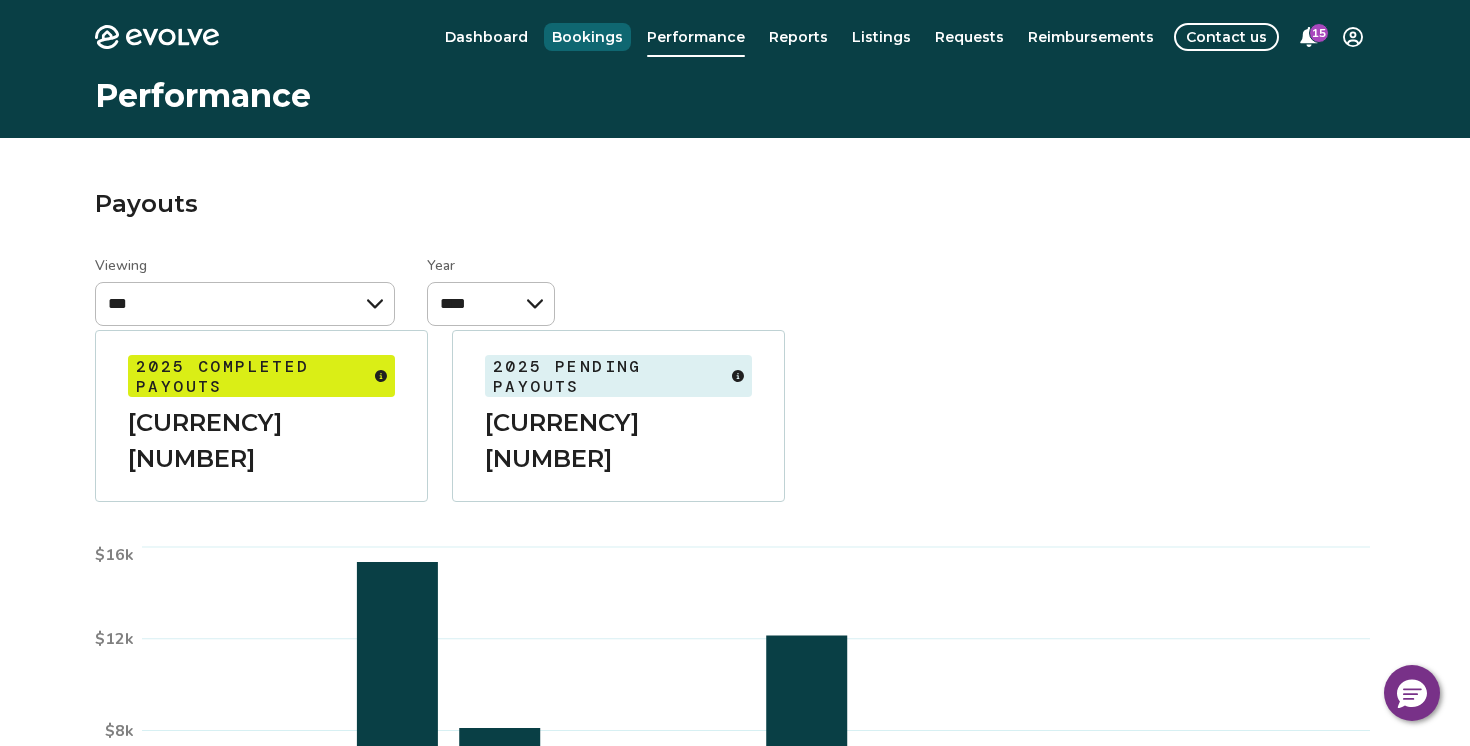 click on "Bookings" at bounding box center [587, 37] 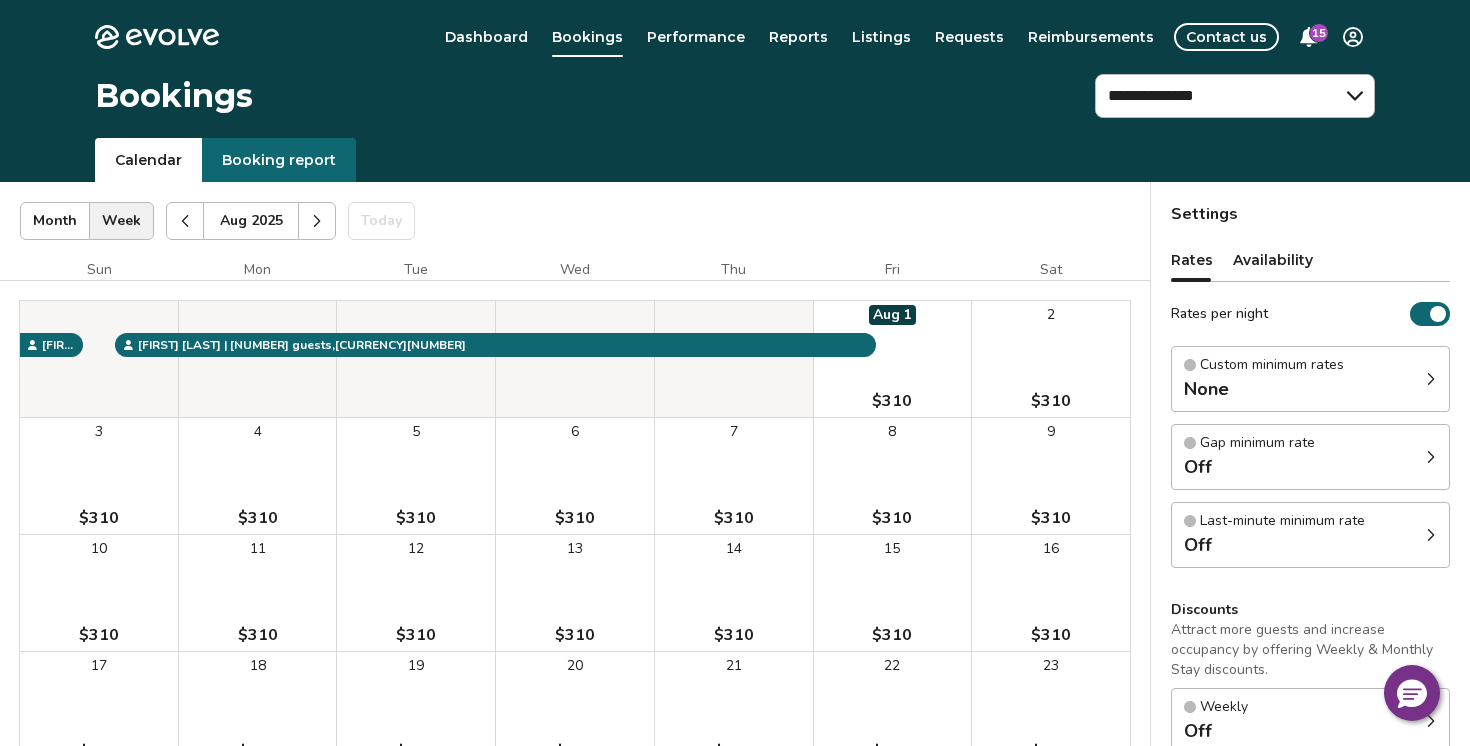click at bounding box center [185, 221] 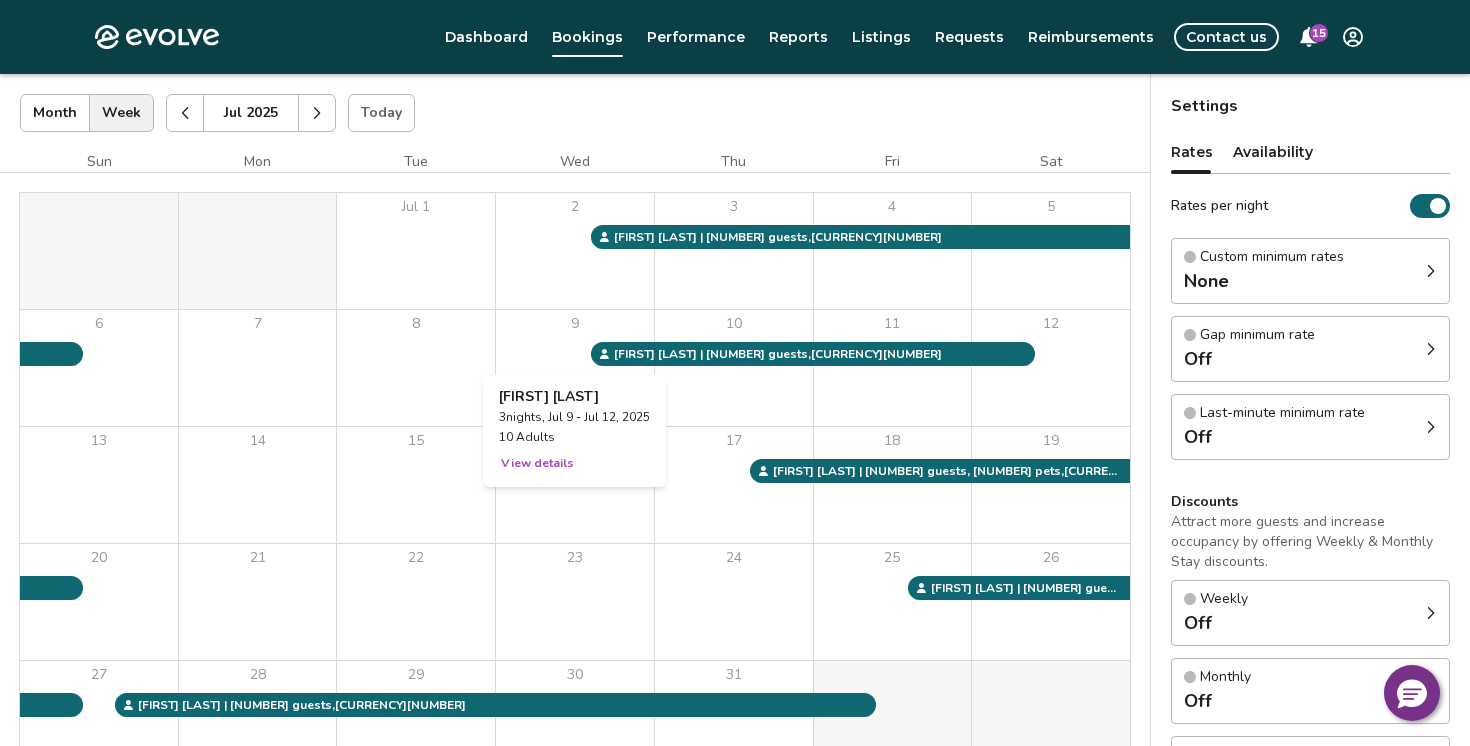 scroll, scrollTop: 135, scrollLeft: 0, axis: vertical 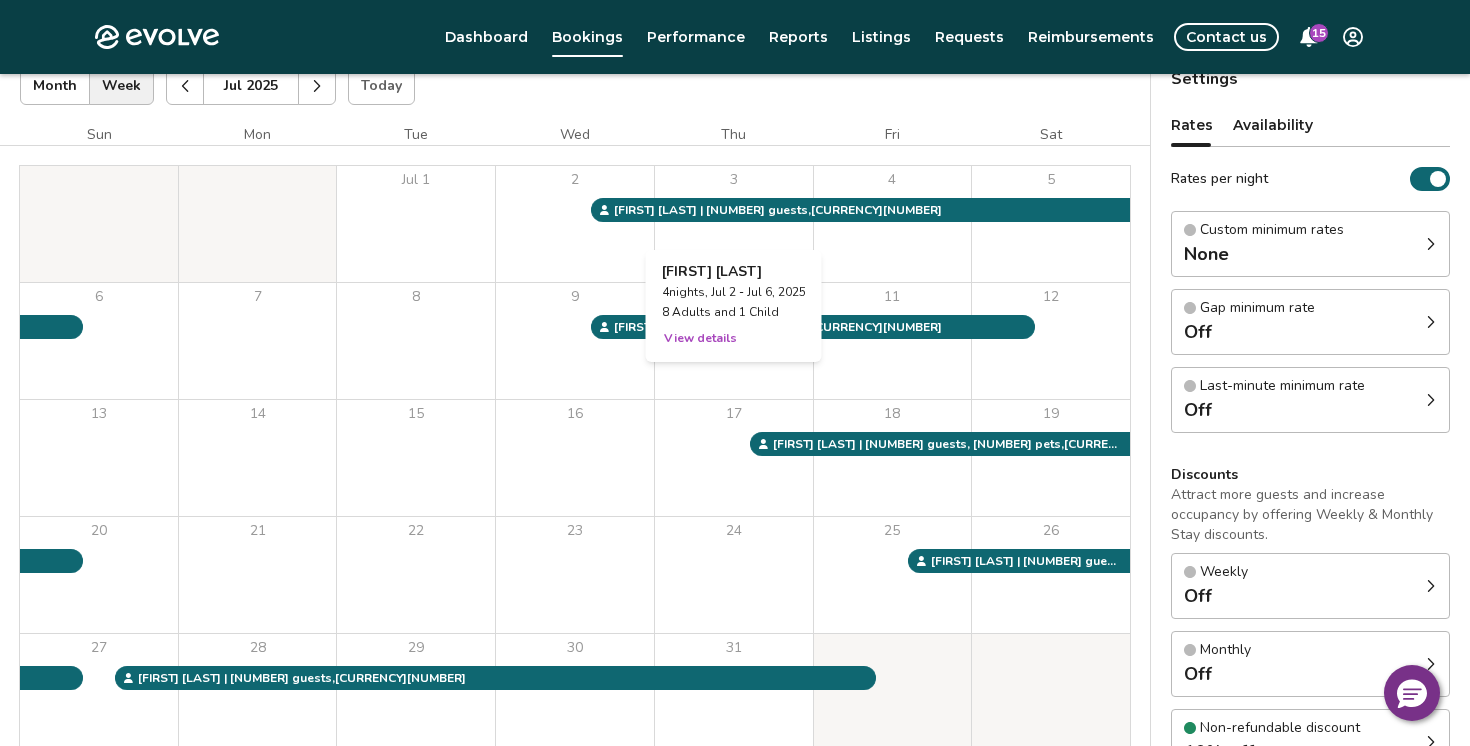 click on "View details" at bounding box center [700, 338] 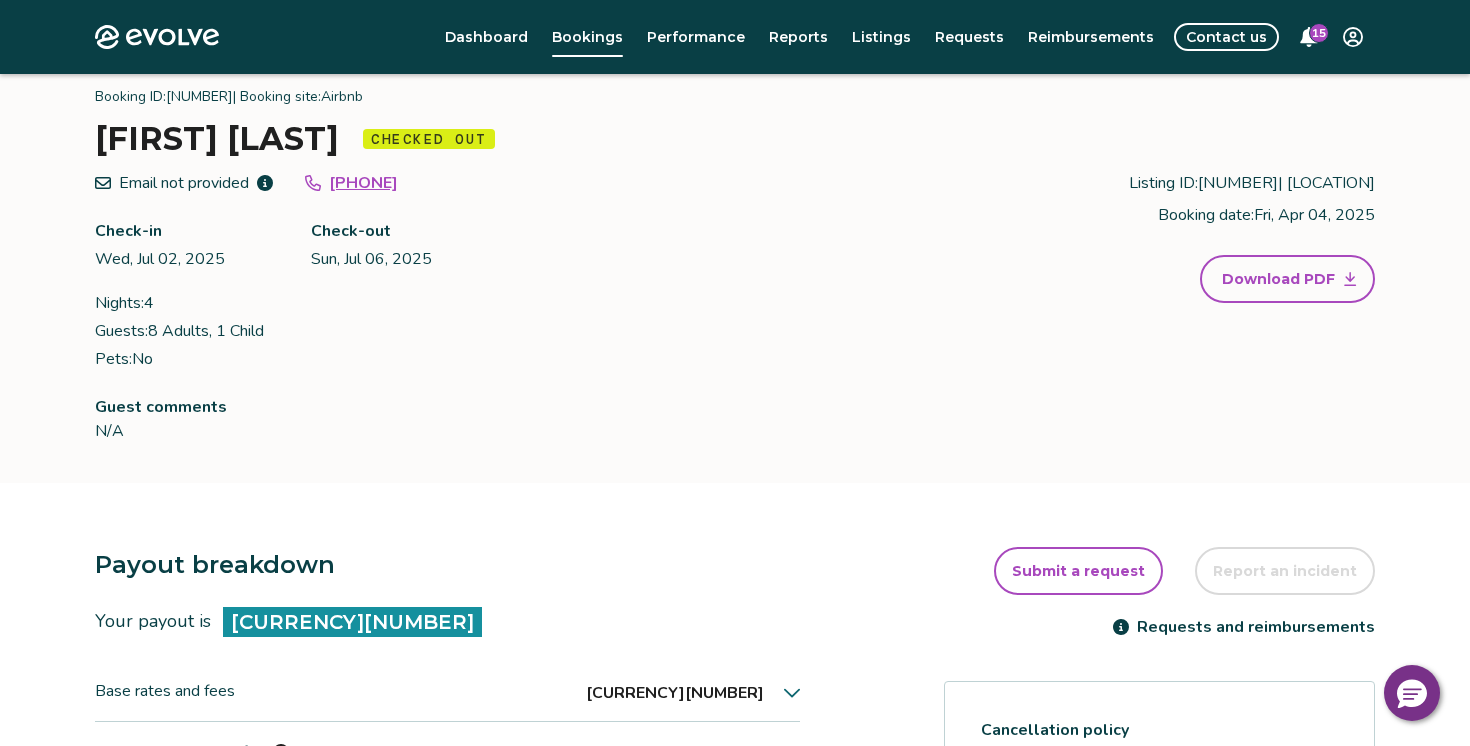scroll, scrollTop: 135, scrollLeft: 0, axis: vertical 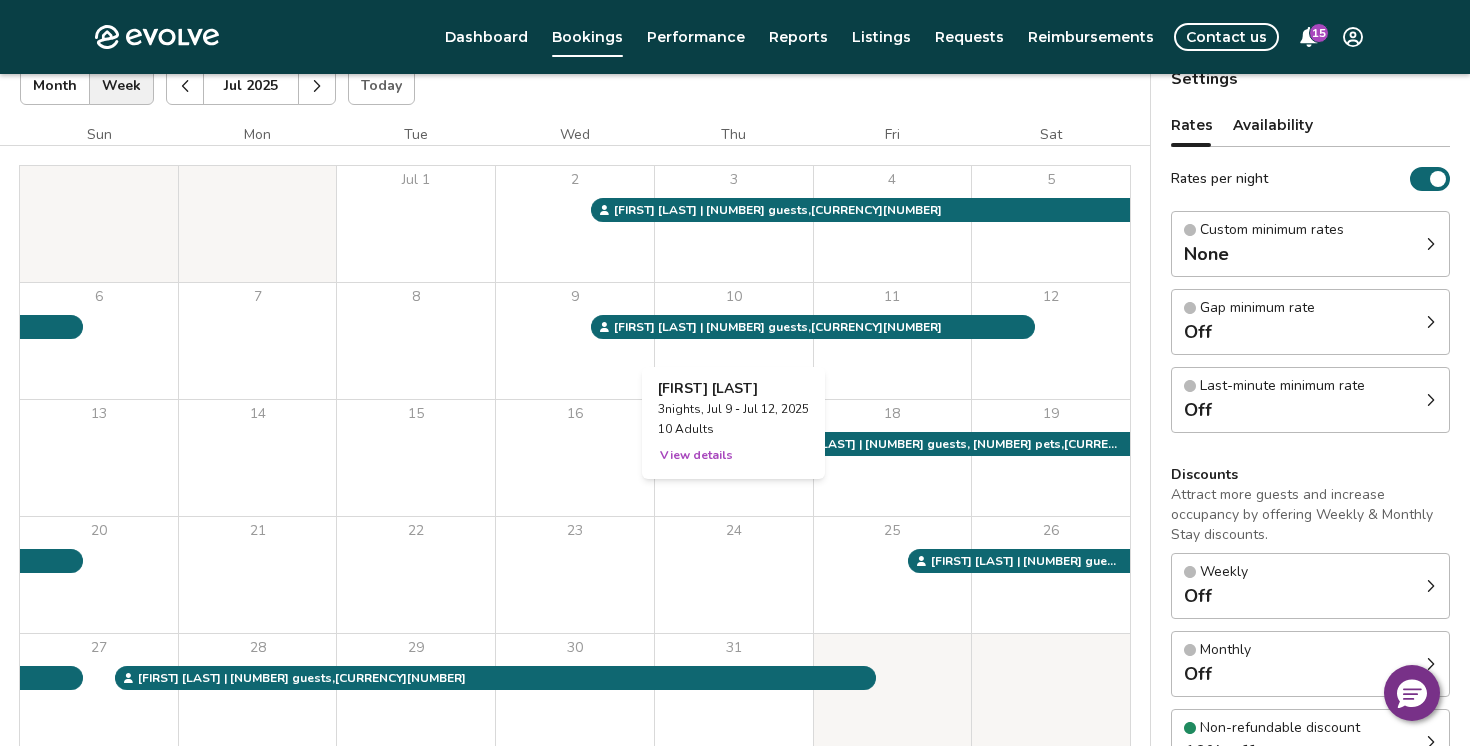 click on "View details" at bounding box center (696, 455) 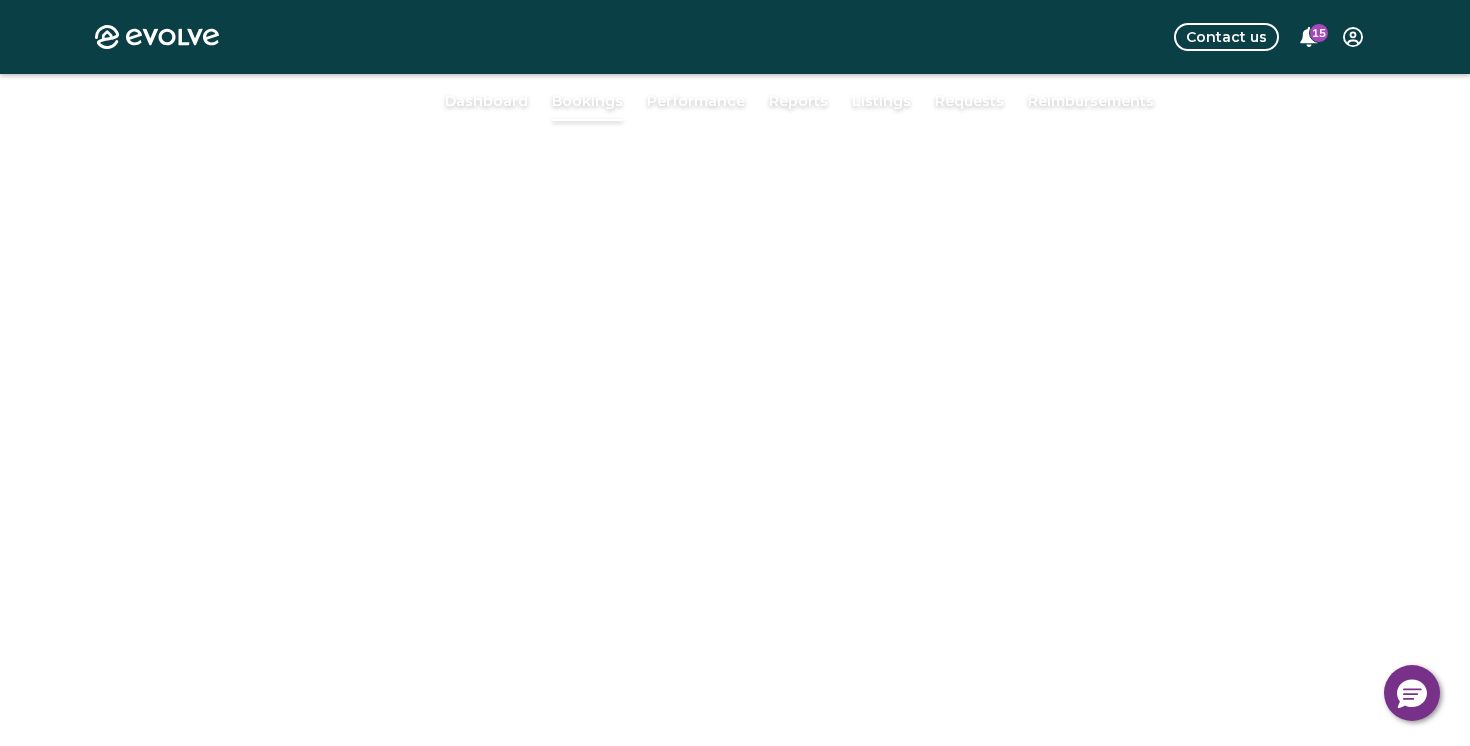 scroll, scrollTop: 71, scrollLeft: 0, axis: vertical 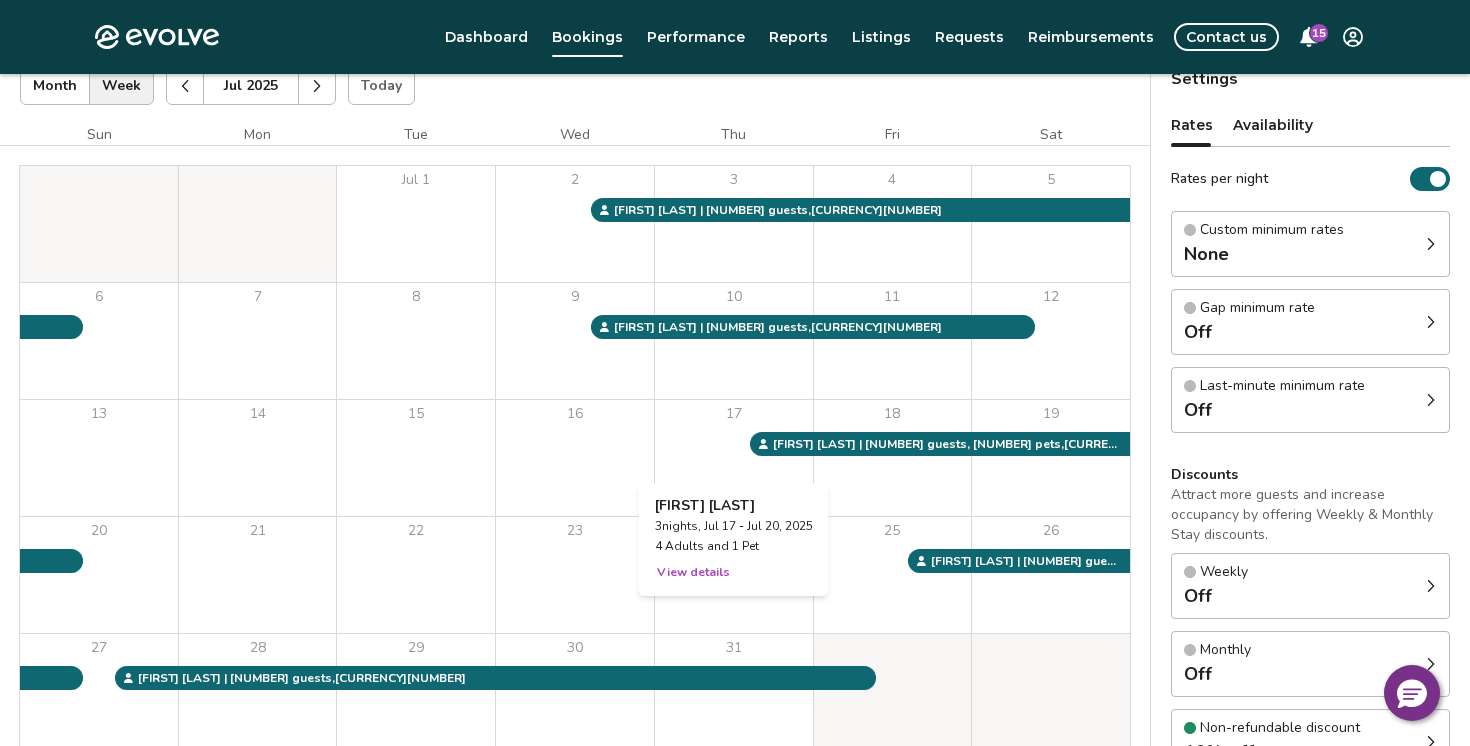 click on "View details" at bounding box center [693, 572] 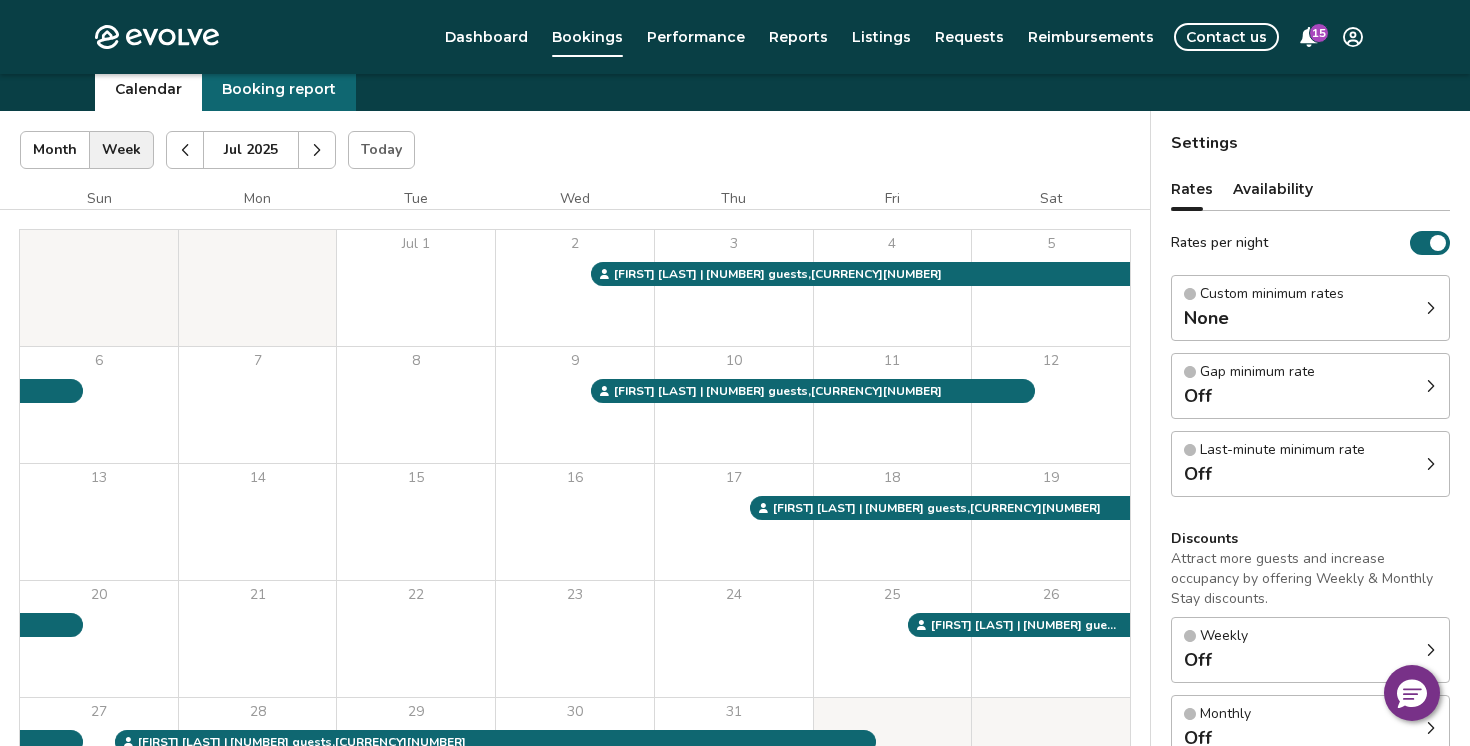 scroll, scrollTop: 135, scrollLeft: 0, axis: vertical 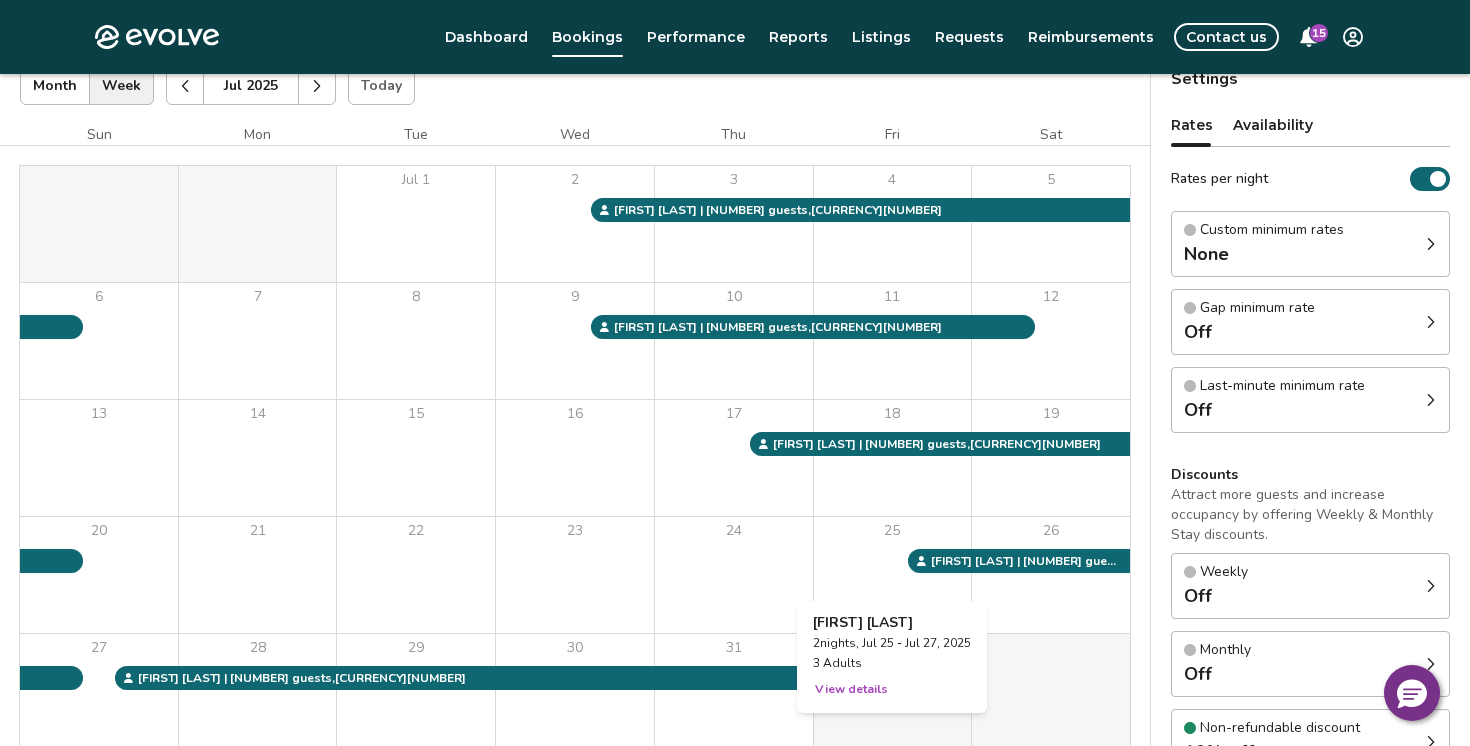 click on "25" at bounding box center [893, 575] 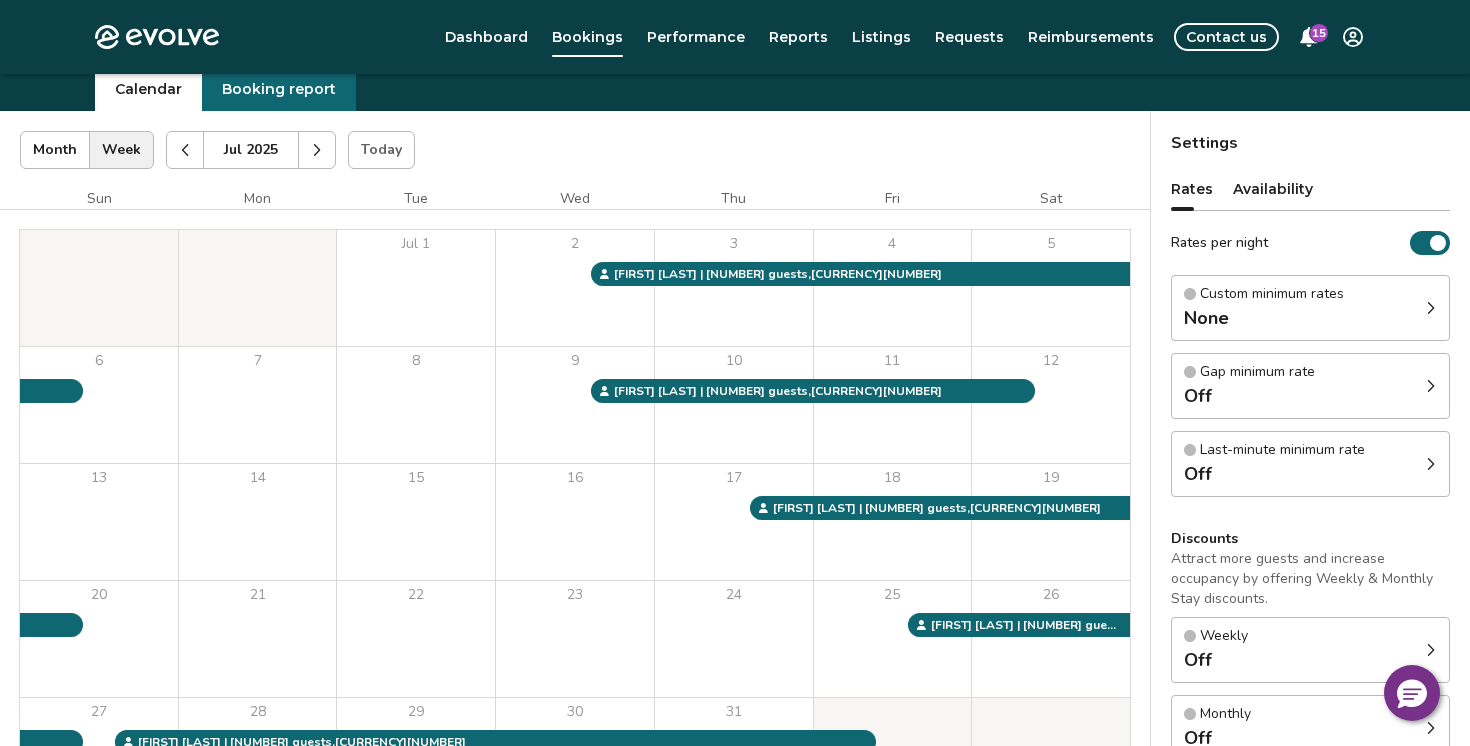 scroll, scrollTop: 135, scrollLeft: 0, axis: vertical 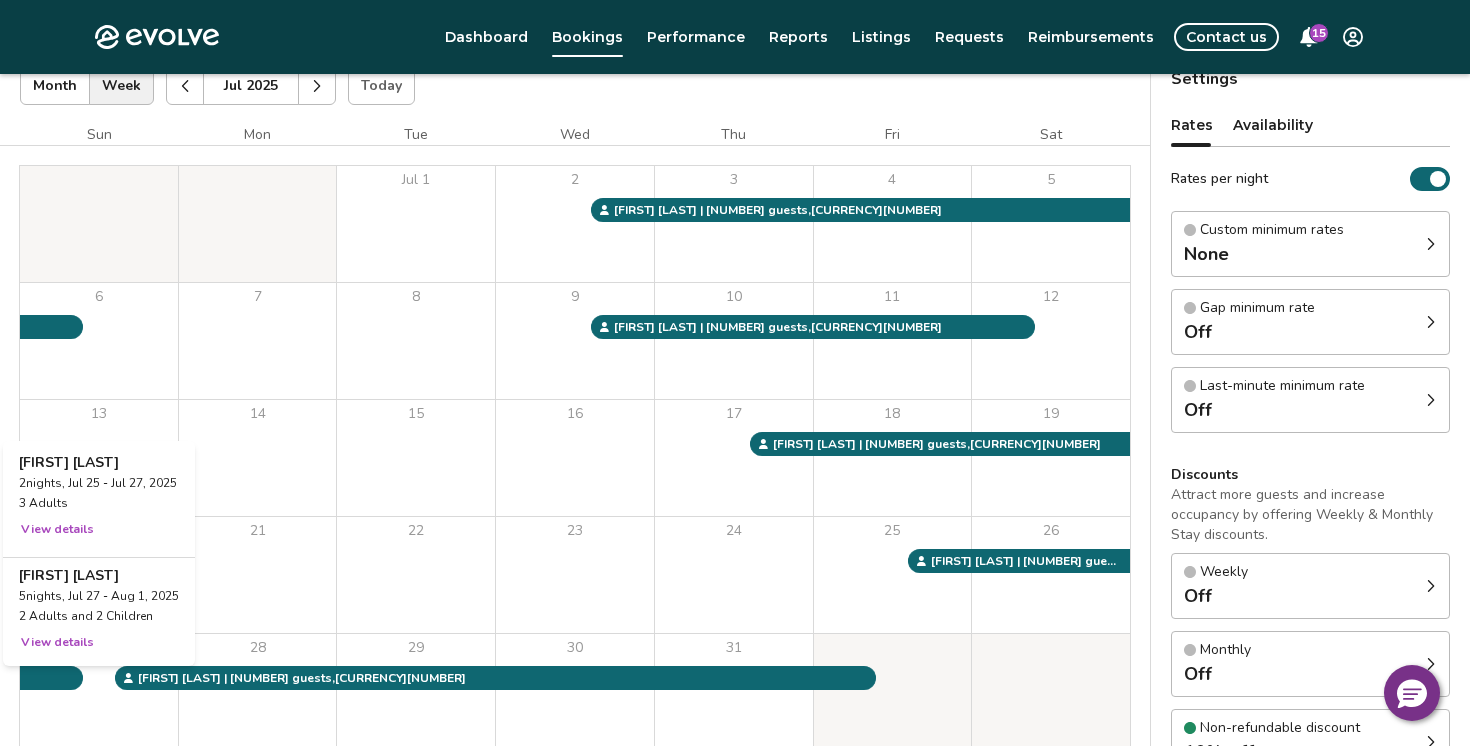 click on "27" at bounding box center [99, 692] 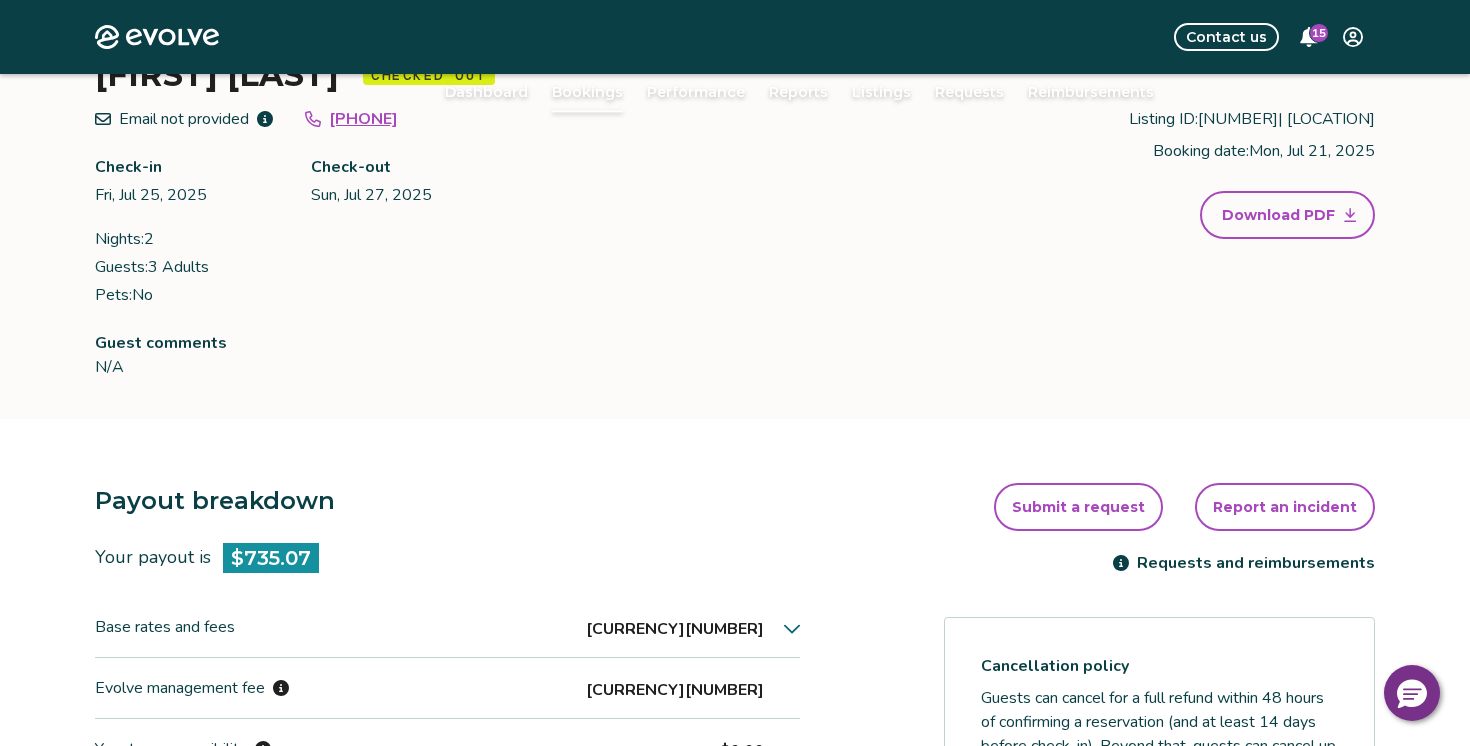scroll, scrollTop: 71, scrollLeft: 0, axis: vertical 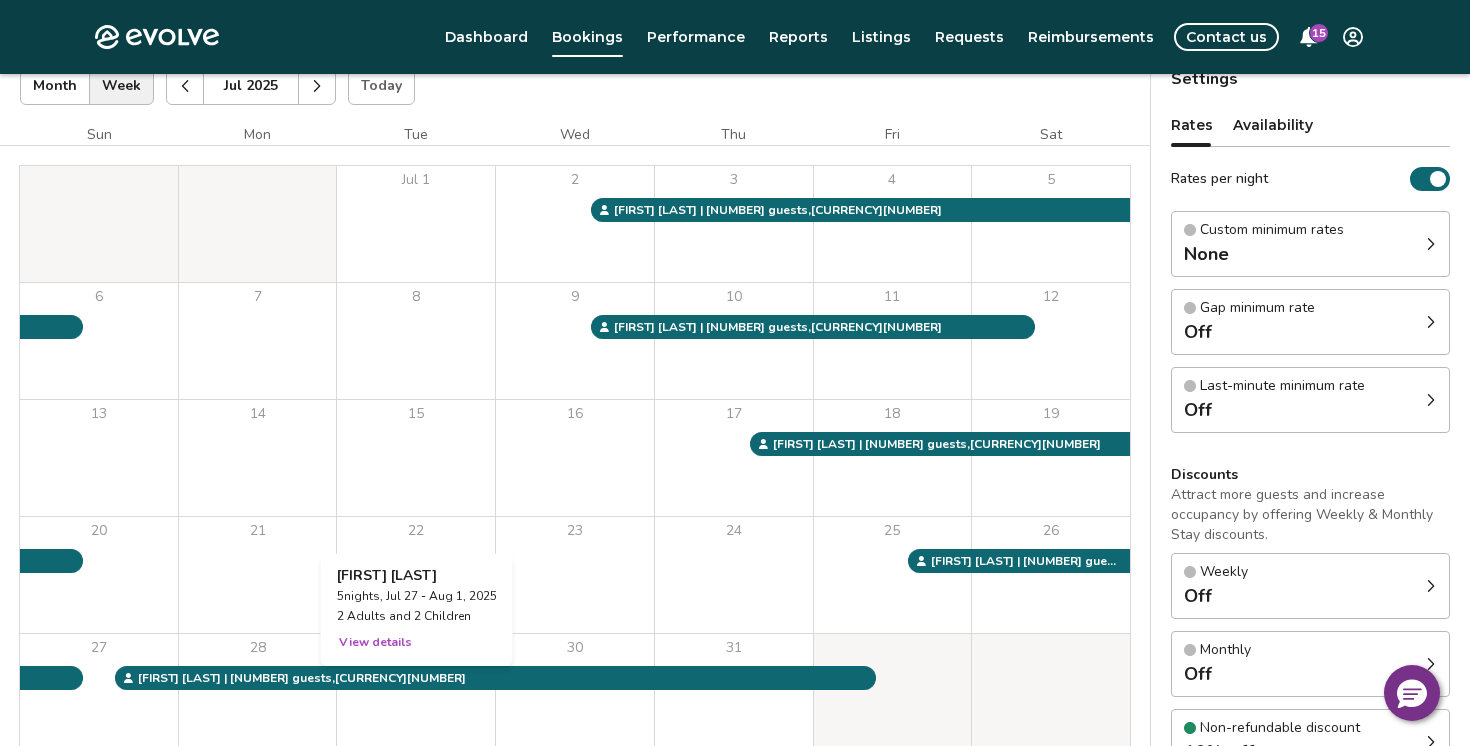 click on "29" at bounding box center [416, 692] 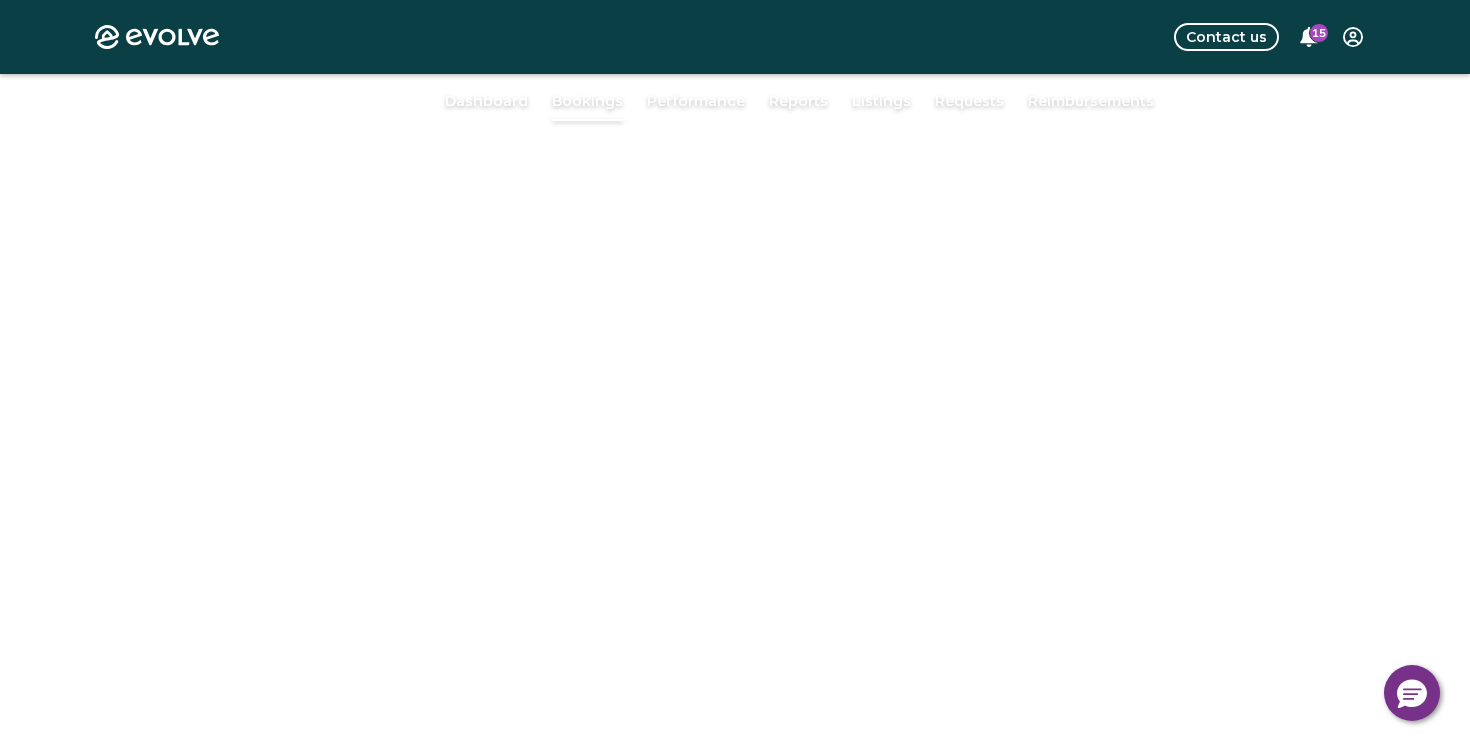 scroll, scrollTop: 71, scrollLeft: 0, axis: vertical 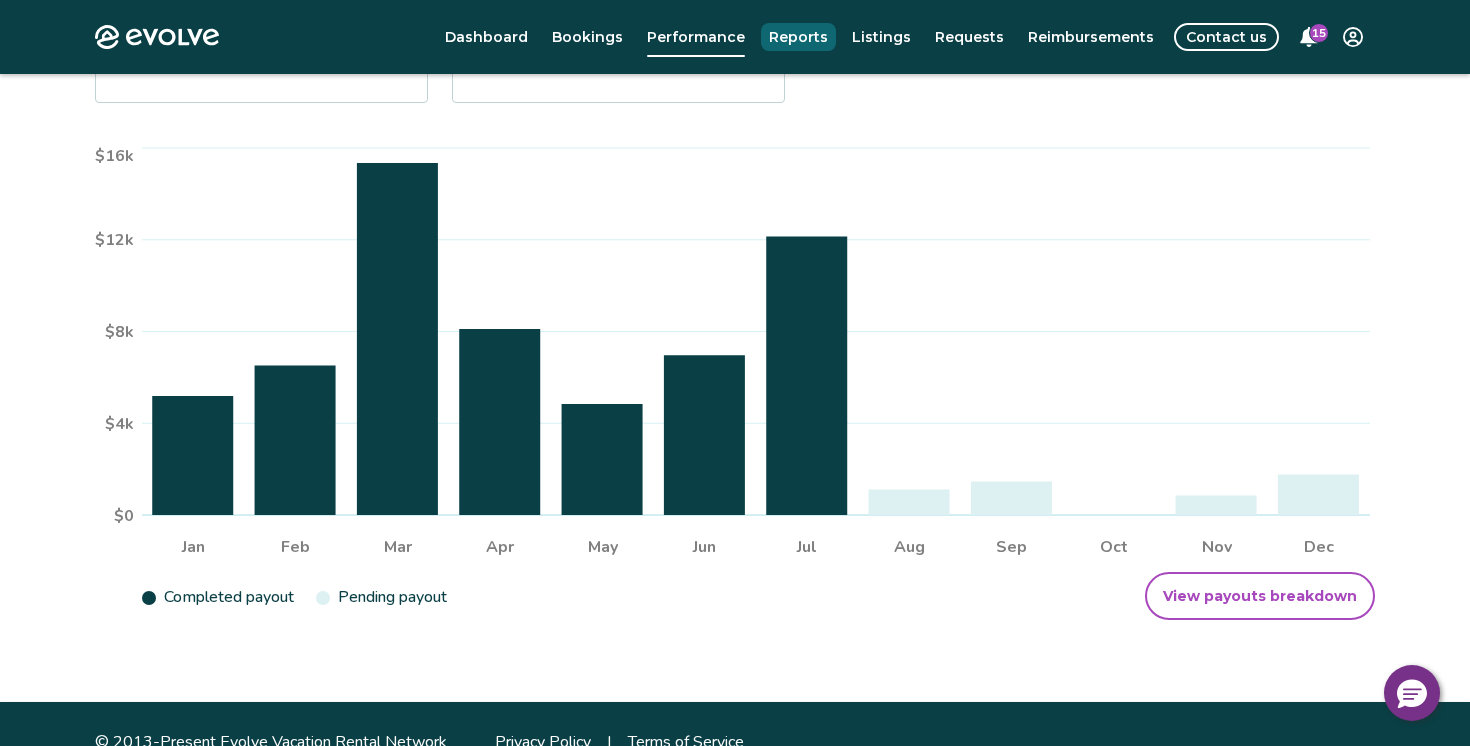 click on "Reports" at bounding box center [798, 37] 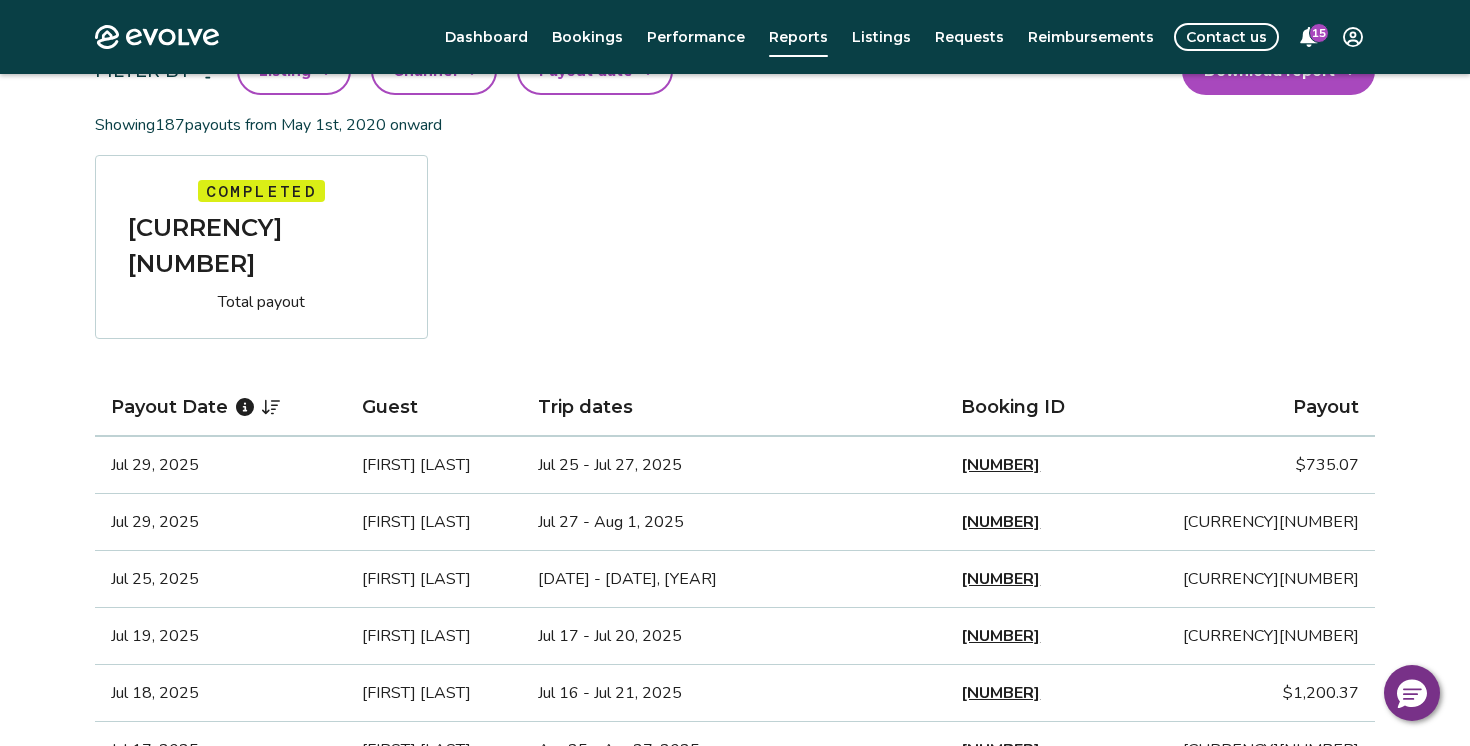 scroll, scrollTop: 157, scrollLeft: 0, axis: vertical 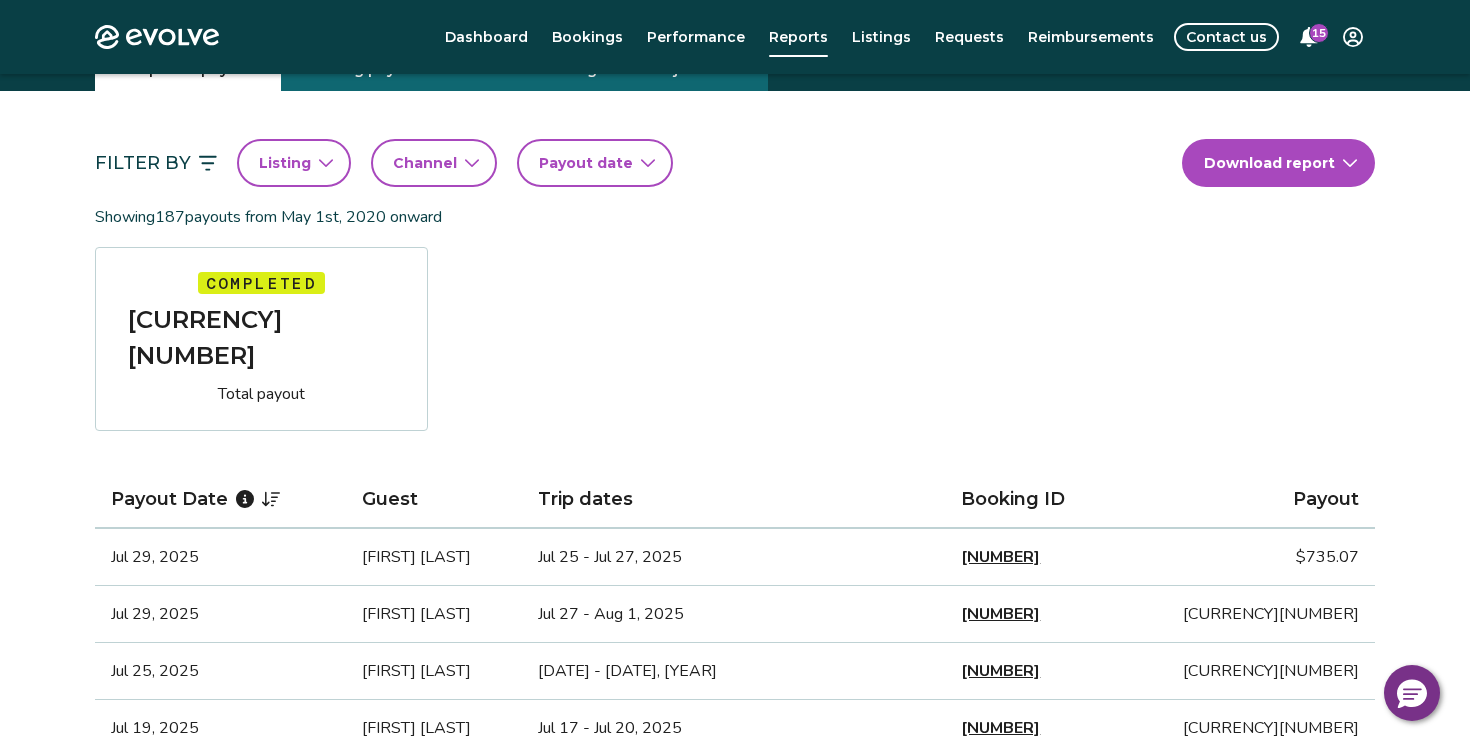 click on "Payout date" at bounding box center [595, 163] 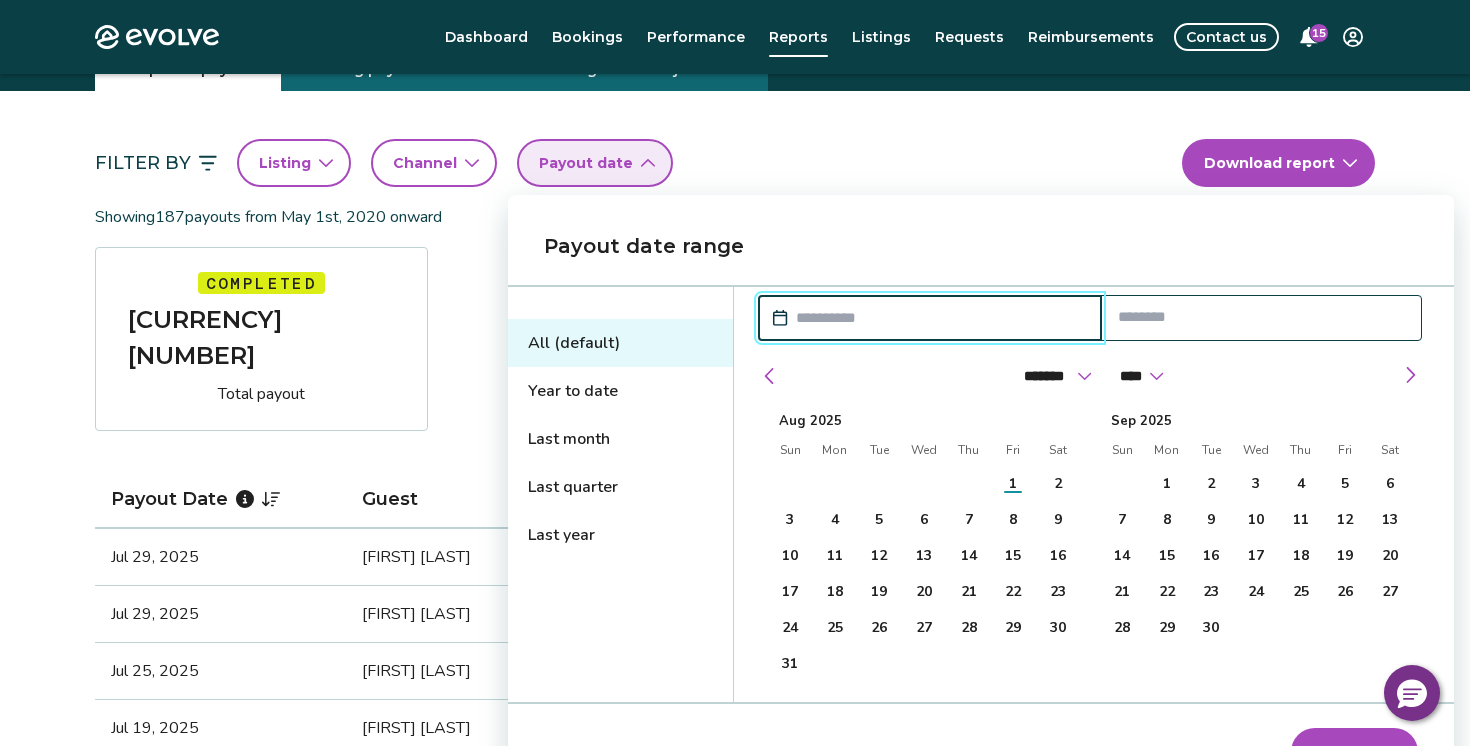 click on "Filter By  Listing Channel Payout date Download   report Showing  [NUMBER]  payouts   from [MONTH] [DAY], [YEAR] onward Completed [CURRENCY][NUMBER] Total payout Payout Date Guest Trip dates Booking ID Payout [MONTH] [DAY], [YEAR] [FIRST] [LAST] [MONTH] [DAY] - [MONTH] [DAY], [YEAR] [NUMBER] [CURRENCY][NUMBER] [MONTH] [DAY], [YEAR] [FIRST] [LAST] [MONTH] [DAY] - [MONTH] [DAY], [YEAR] [NUMBER] [CURRENCY][NUMBER] [MONTH] [DAY], [YEAR] [FIRST] [LAST] [MONTH] [DAY] - [MONTH] [DAY], [YEAR] [NUMBER] [CURRENCY][NUMBER] [MONTH] [DAY], [YEAR] [FIRST] [LAST] [MONTH] [DAY] - [MONTH] [DAY], [YEAR] [NUMBER] [CURRENCY][NUMBER] [MONTH] [DAY], [YEAR] [FIRST] [LAST] [MONTH] [DAY] - [MONTH] [DAY], [YEAR] [NUMBER] [CURRENCY][NUMBER] [MONTH] [DAY], [YEAR] [FIRST] [LAST] [MONTH] [DAY] - [MONTH] [DAY], [YEAR] [NUMBER] [CURRENCY][NUMBER] [MONTH] [DAY], [YEAR] [FIRST] [LAST] [MONTH] [DAY] - [MONTH] [DAY], [YEAR] [NUMBER] [CURRENCY][NUMBER] [MONTH] [DAY], [YEAR] [FIRST] [LAST] [MONTH] [DAY] - [MONTH] [DAY], [YEAR] [NUMBER] [CURRENCY][NUMBER]" at bounding box center [735, 976] 